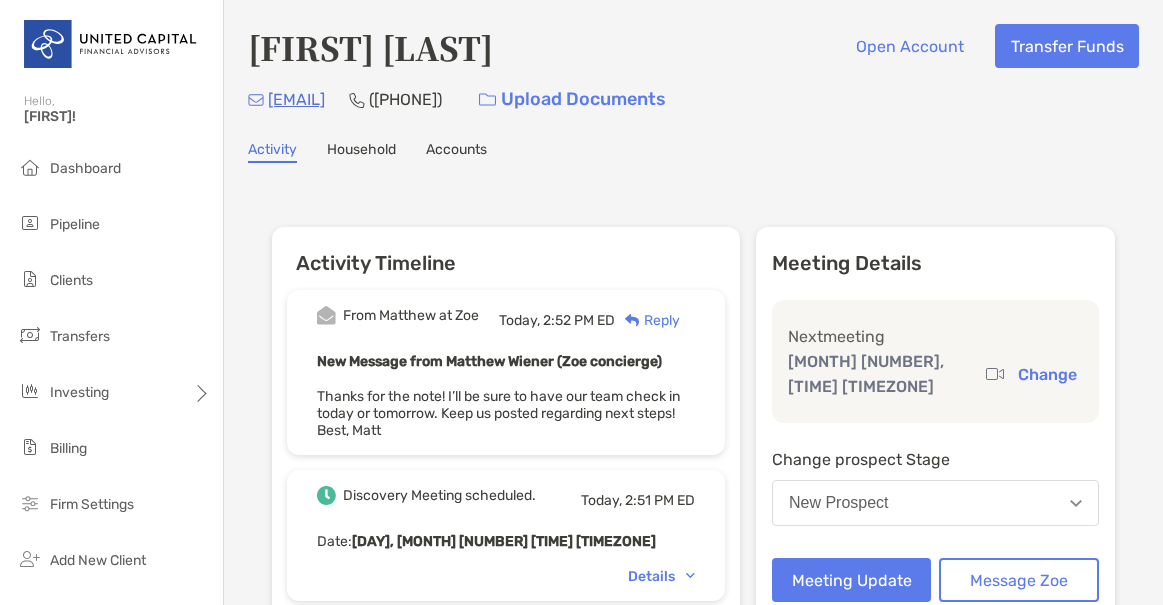 scroll, scrollTop: 0, scrollLeft: 0, axis: both 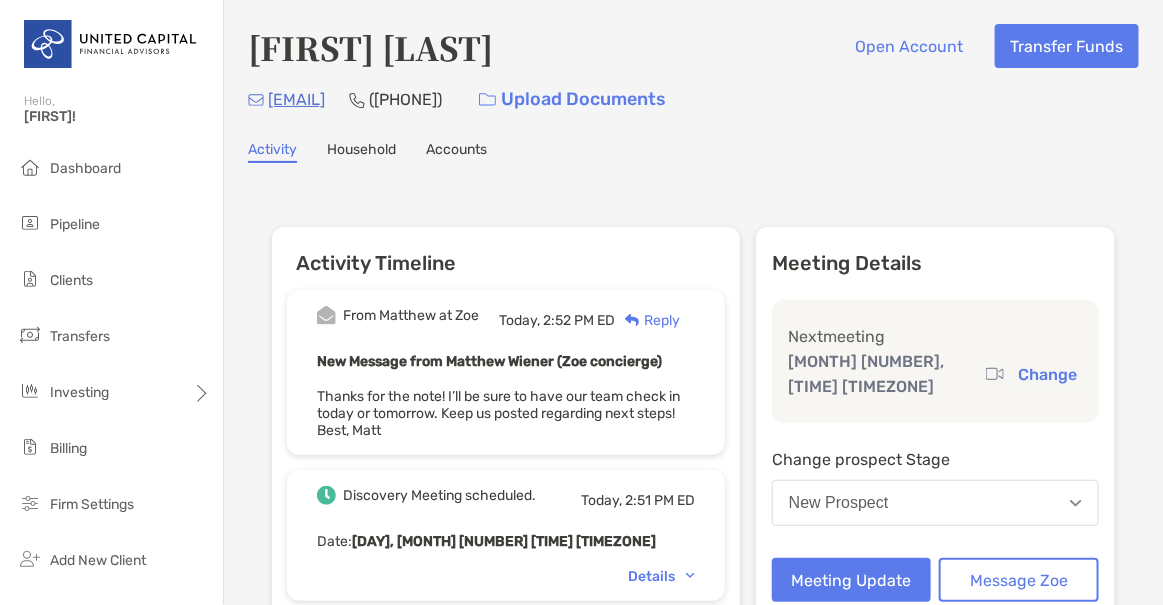 click on "Dashboard Pipeline Clients Transfers Investing Billing Firm Settings" at bounding box center [111, 345] 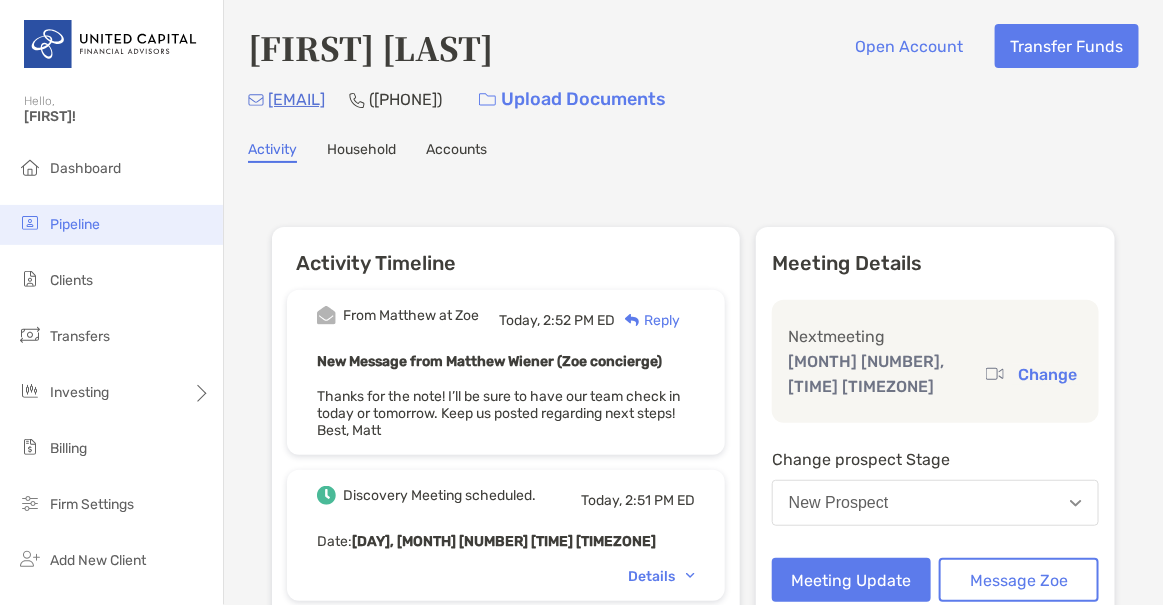 click on "Pipeline" at bounding box center [111, 225] 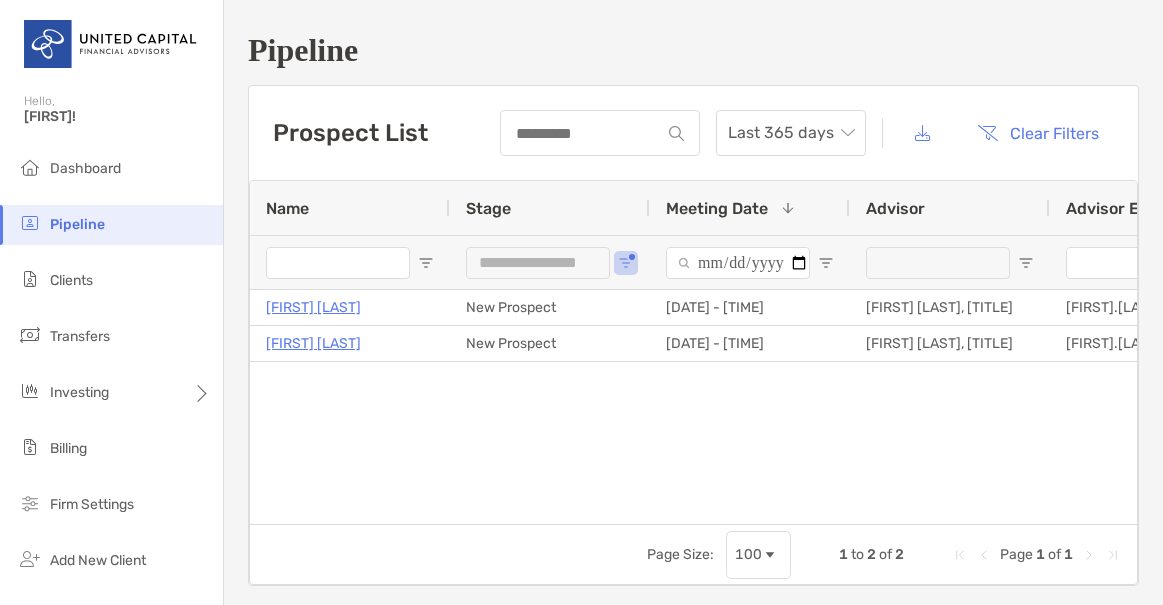 scroll, scrollTop: 0, scrollLeft: 0, axis: both 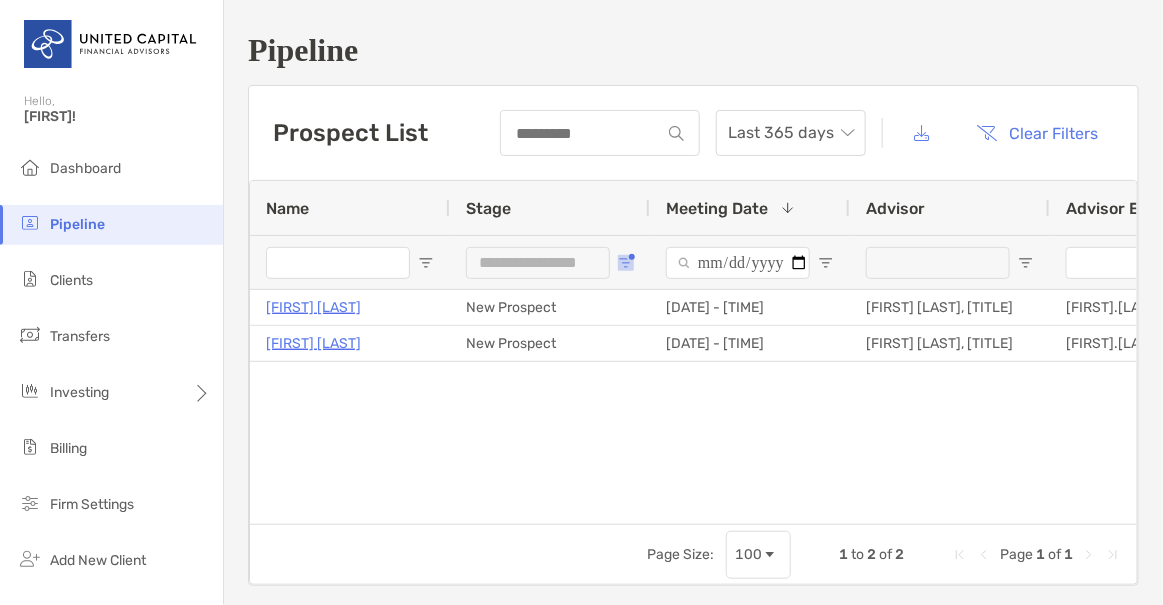 click at bounding box center (626, 263) 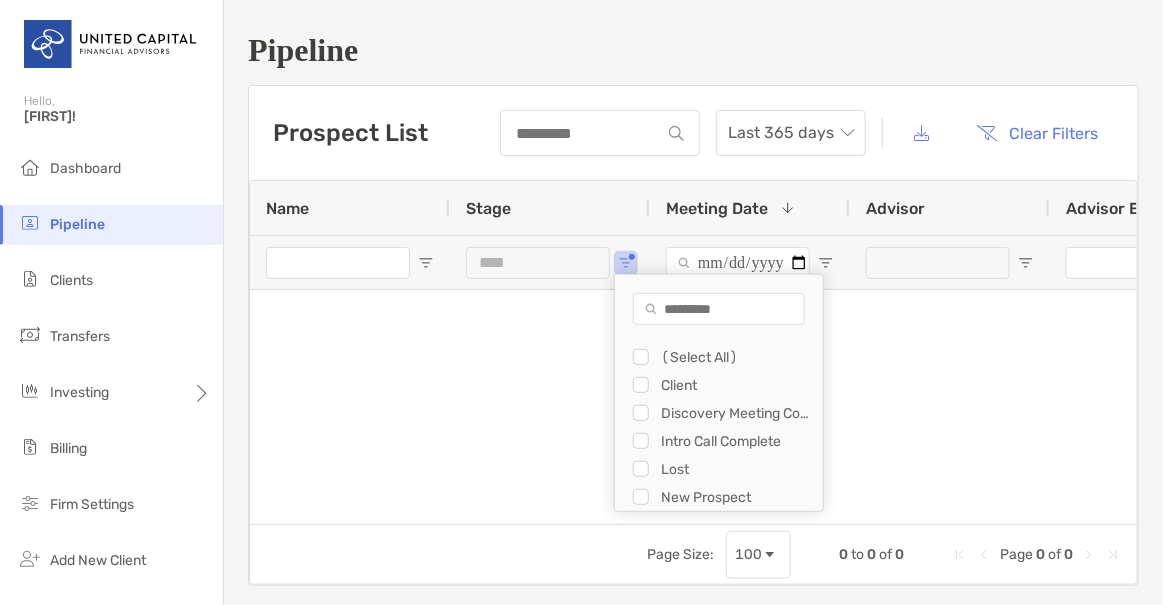 type on "**********" 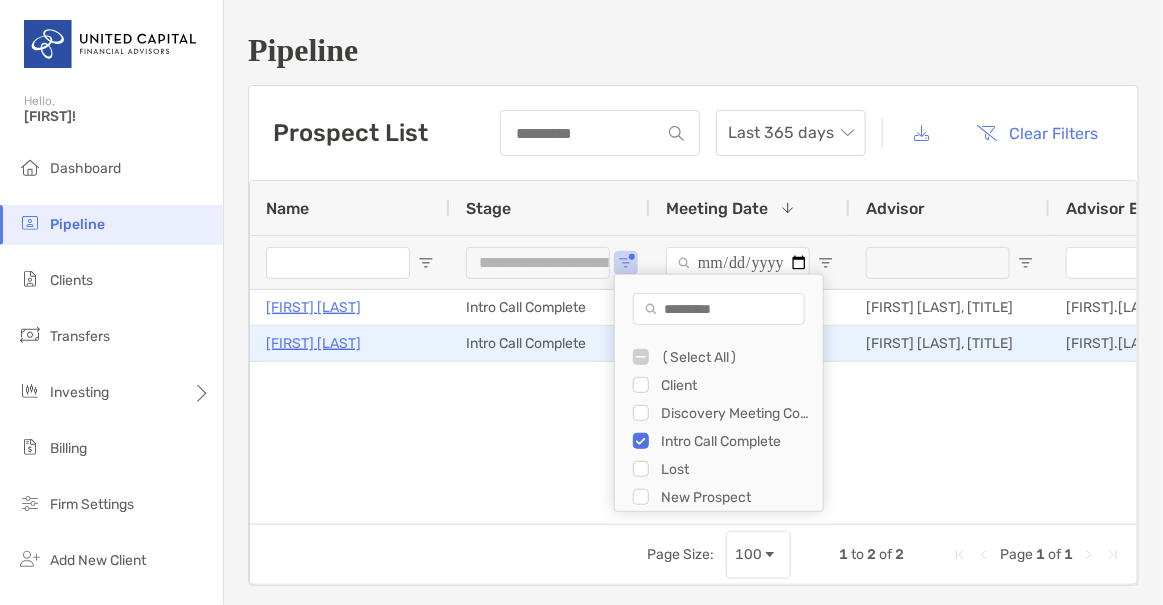click on "John Carpenter" at bounding box center [313, 343] 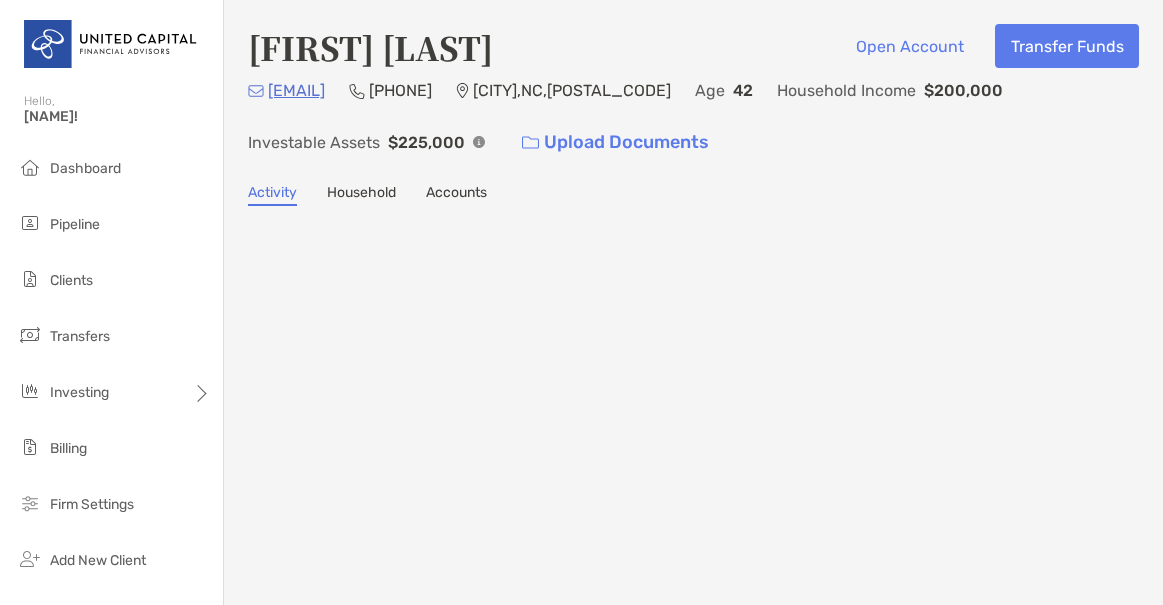 scroll, scrollTop: 0, scrollLeft: 0, axis: both 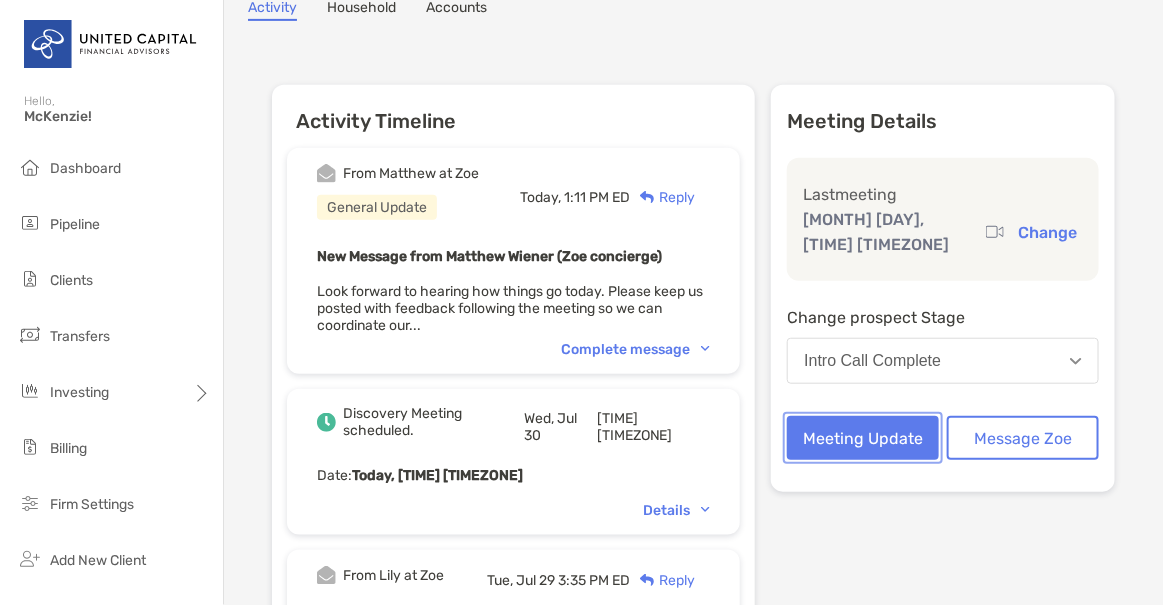 click on "Meeting Update" at bounding box center [863, 438] 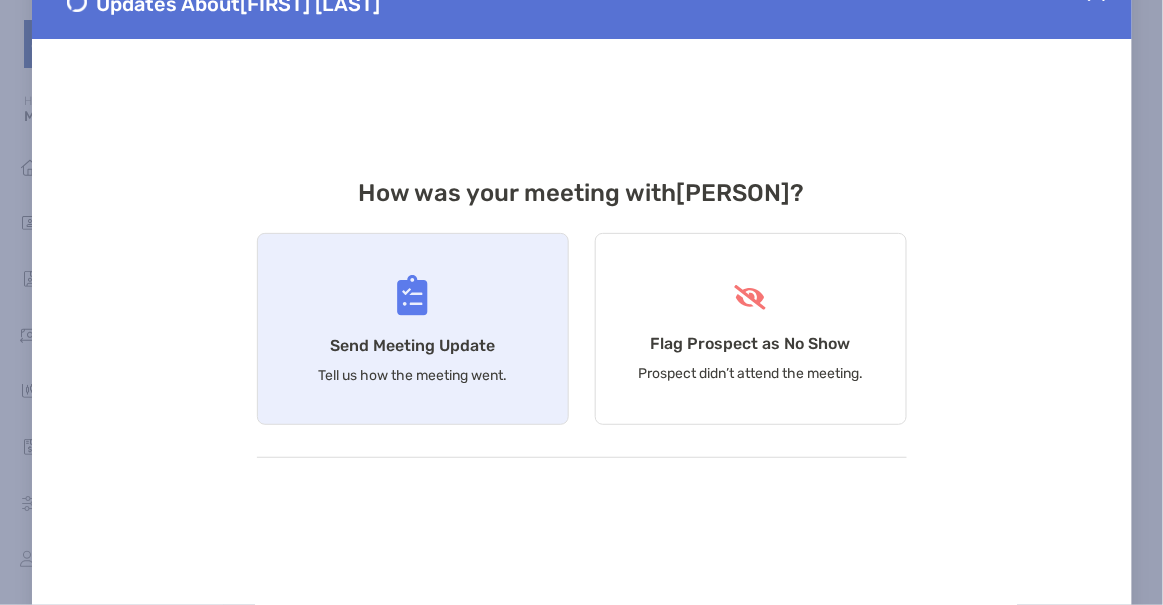 click on "Tell us how the meeting went." at bounding box center (412, 375) 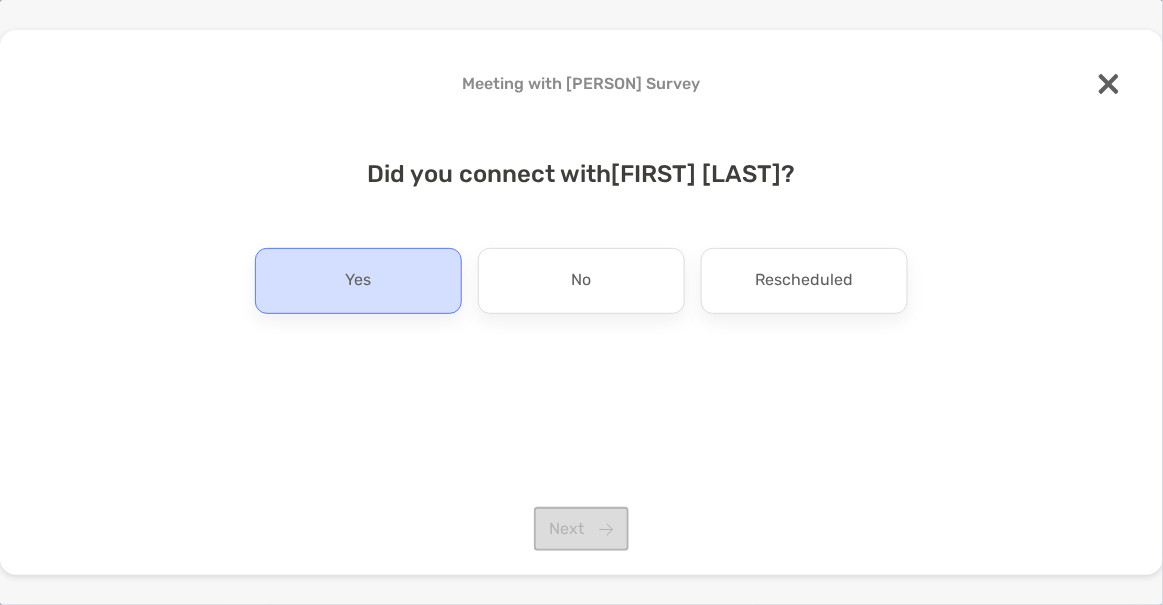 click on "Yes" at bounding box center (358, 281) 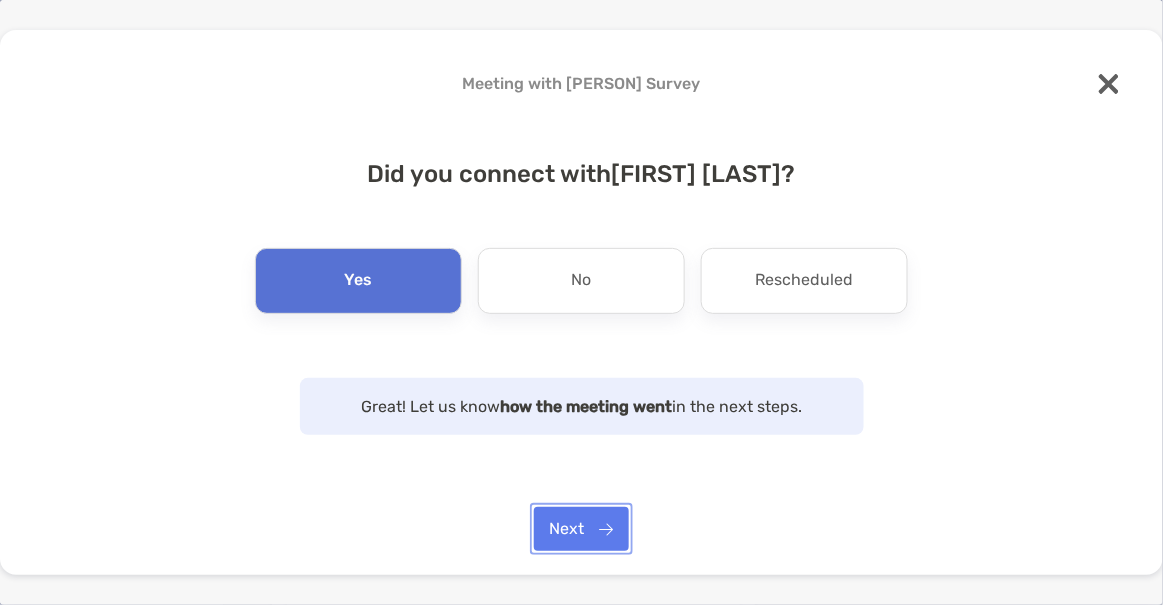 click on "Next" at bounding box center [581, 529] 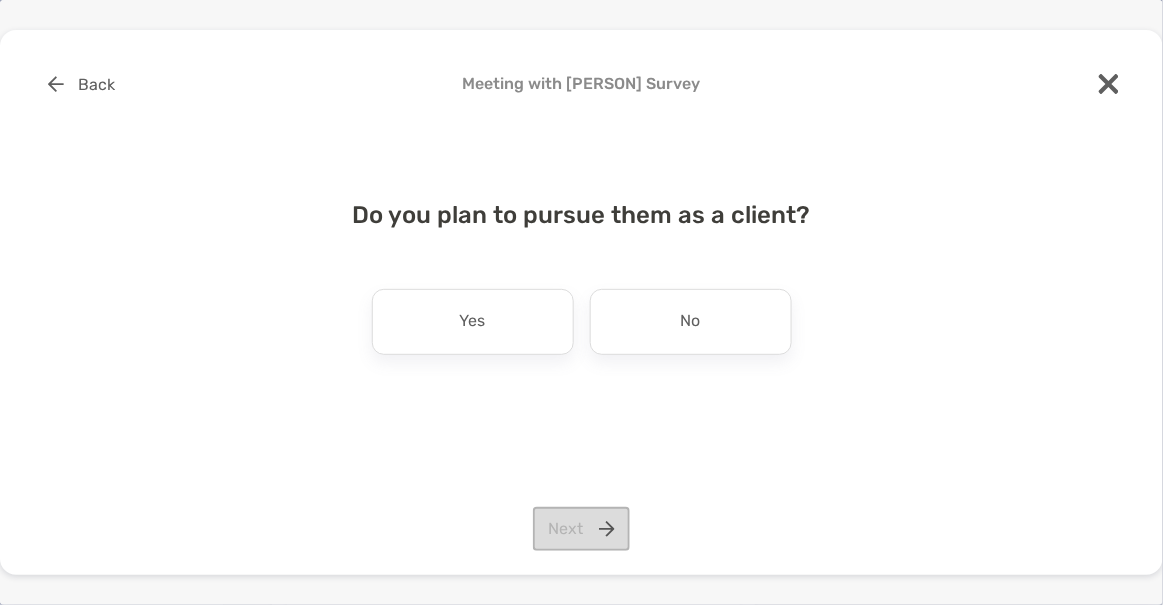 click on "Do you plan to pursue them as a client? Yes No Next" at bounding box center [581, 298] 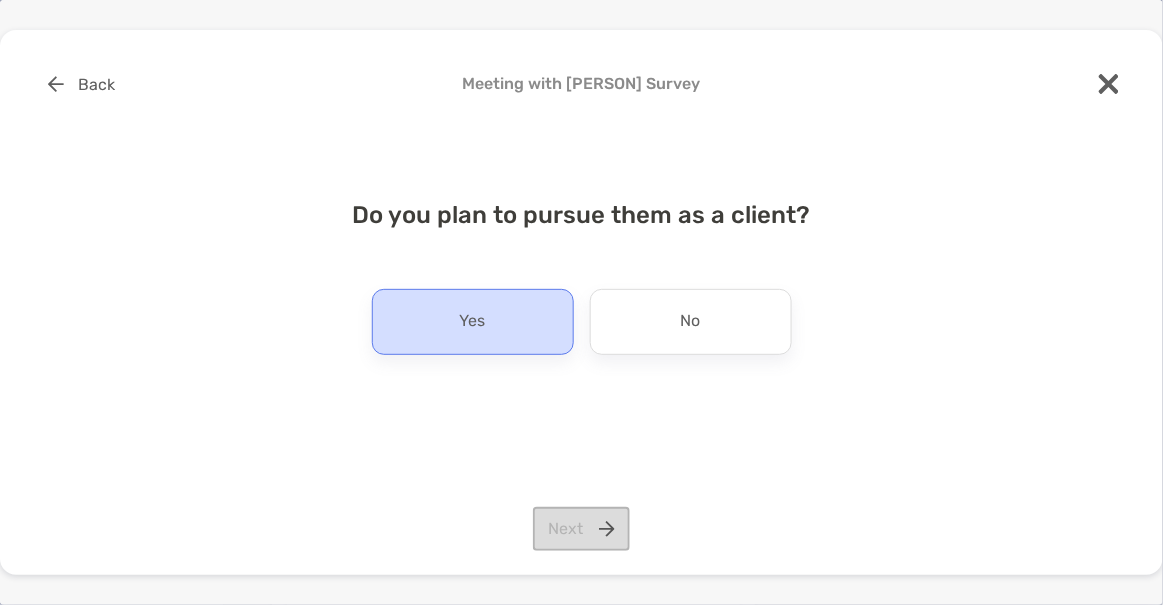 click on "Yes" at bounding box center [473, 322] 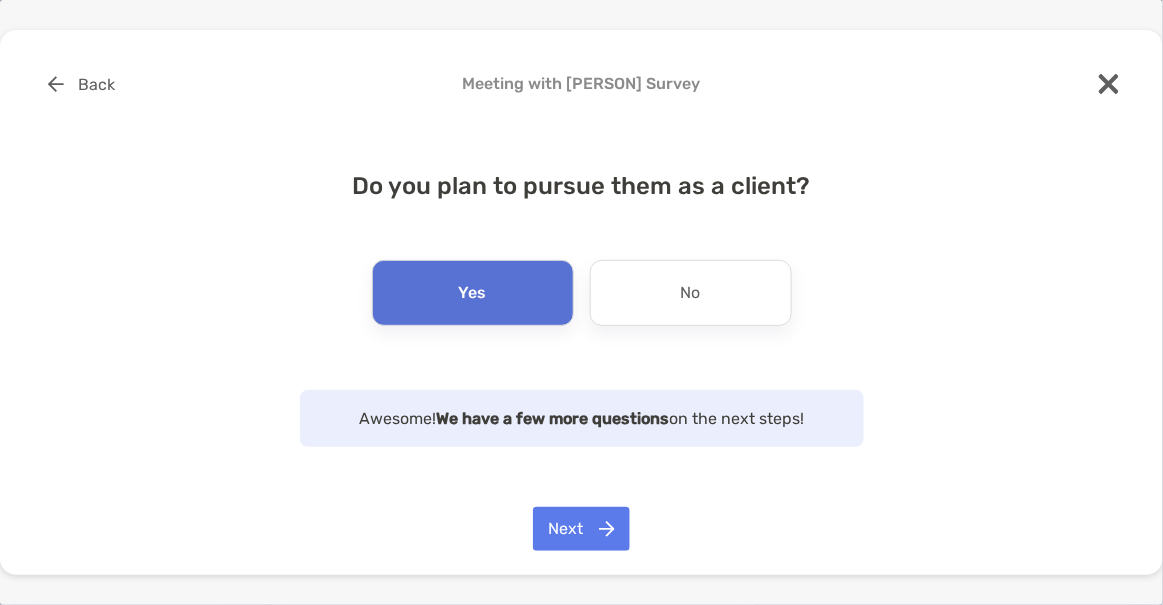 click on "Back Meeting with John Carpenter Survey Do you plan to pursue them as a client? Yes No Awesome!  We have a few more questions  on the next steps! Next" at bounding box center (581, 302) 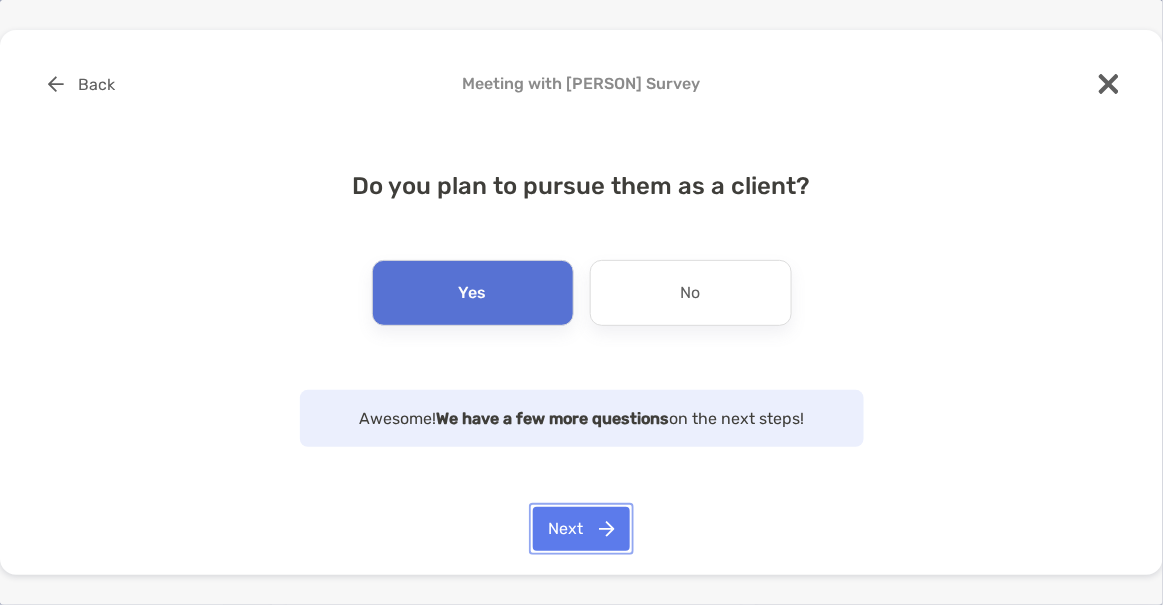 click on "Next" at bounding box center [581, 529] 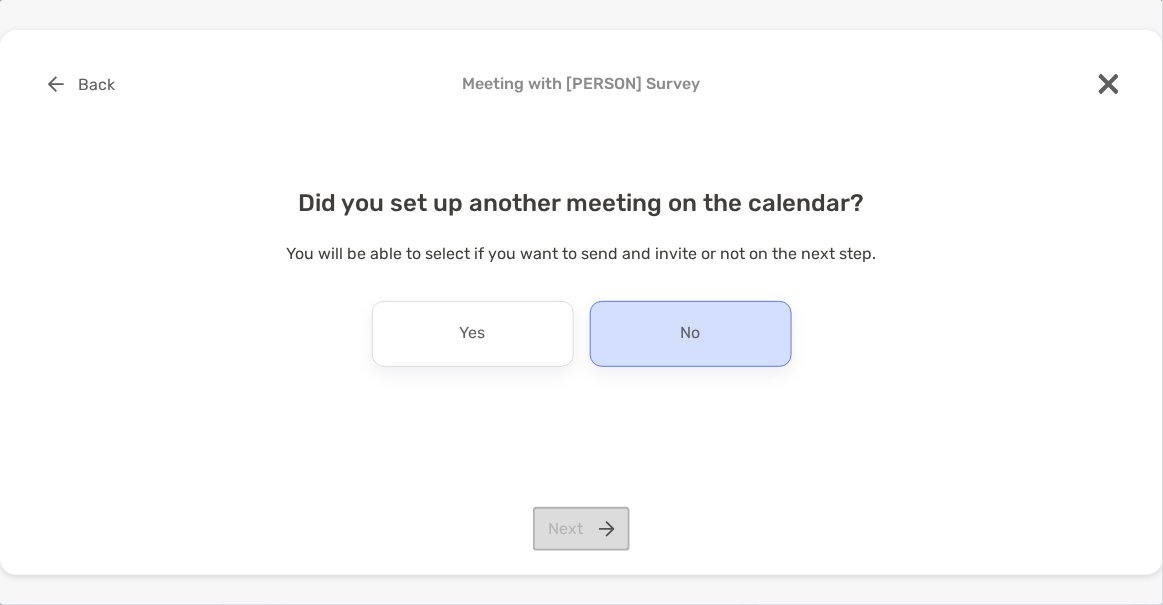 click on "No" at bounding box center [691, 334] 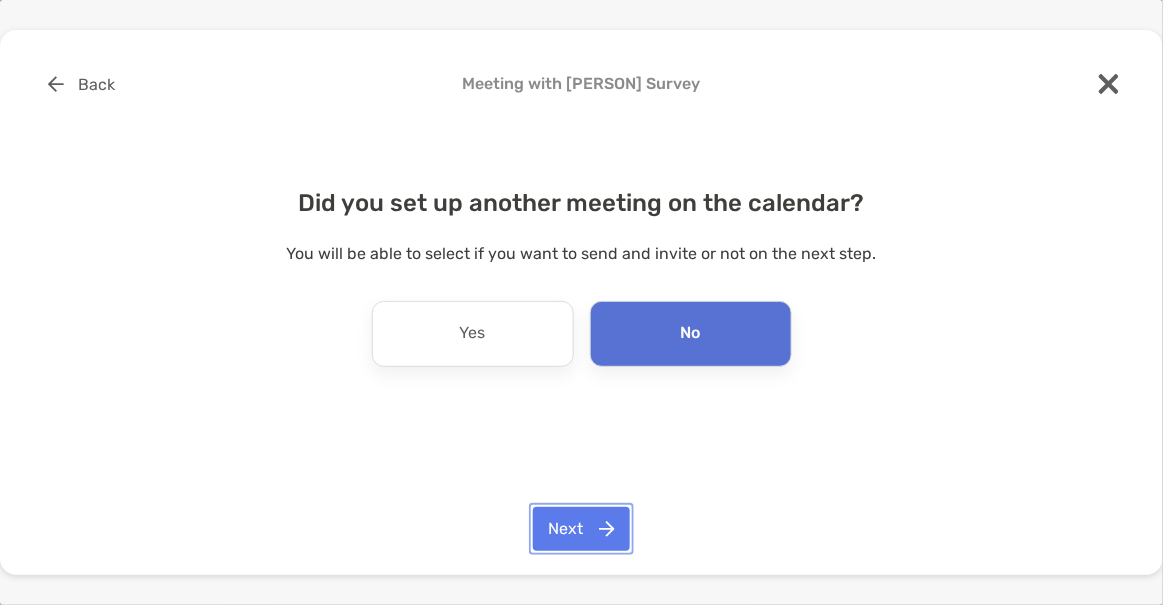 click on "Next" at bounding box center [581, 529] 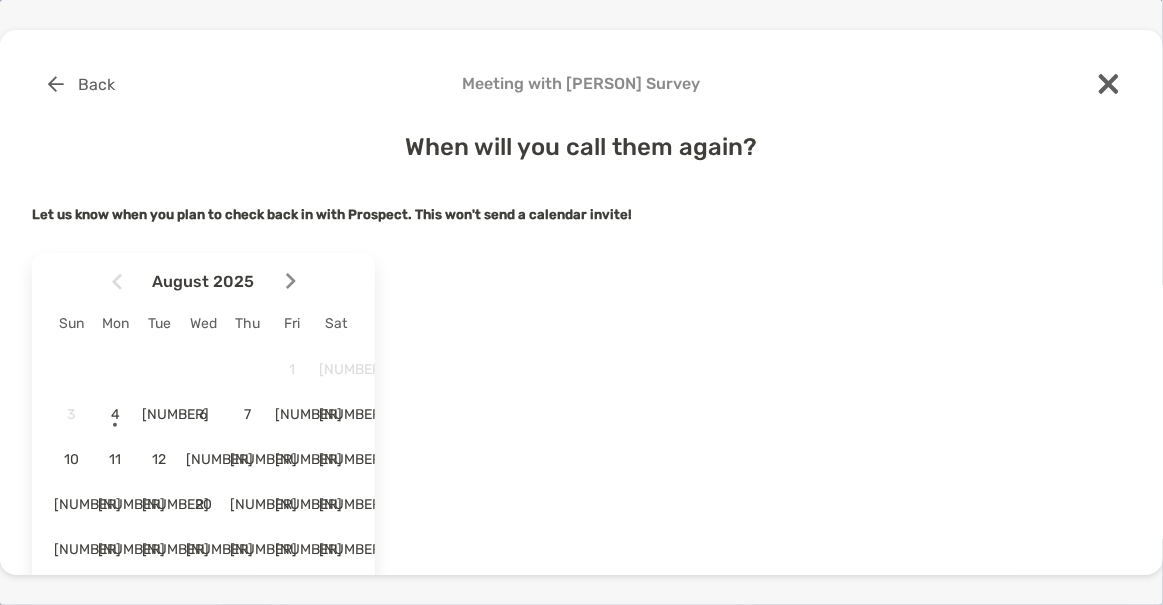 scroll, scrollTop: 93, scrollLeft: 0, axis: vertical 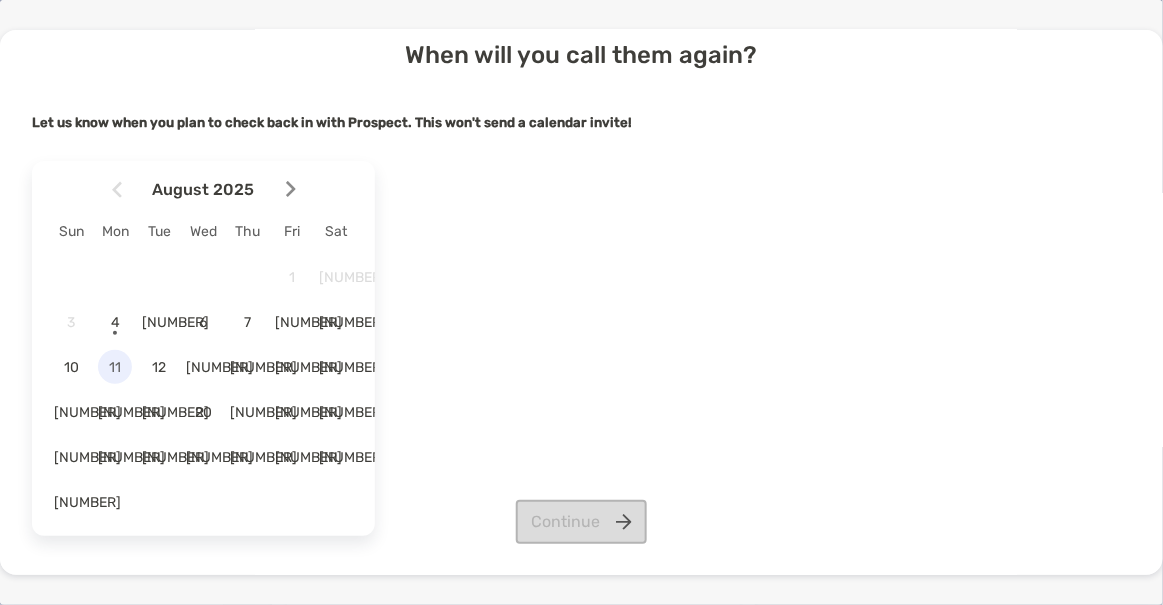 click on "11" at bounding box center [115, 367] 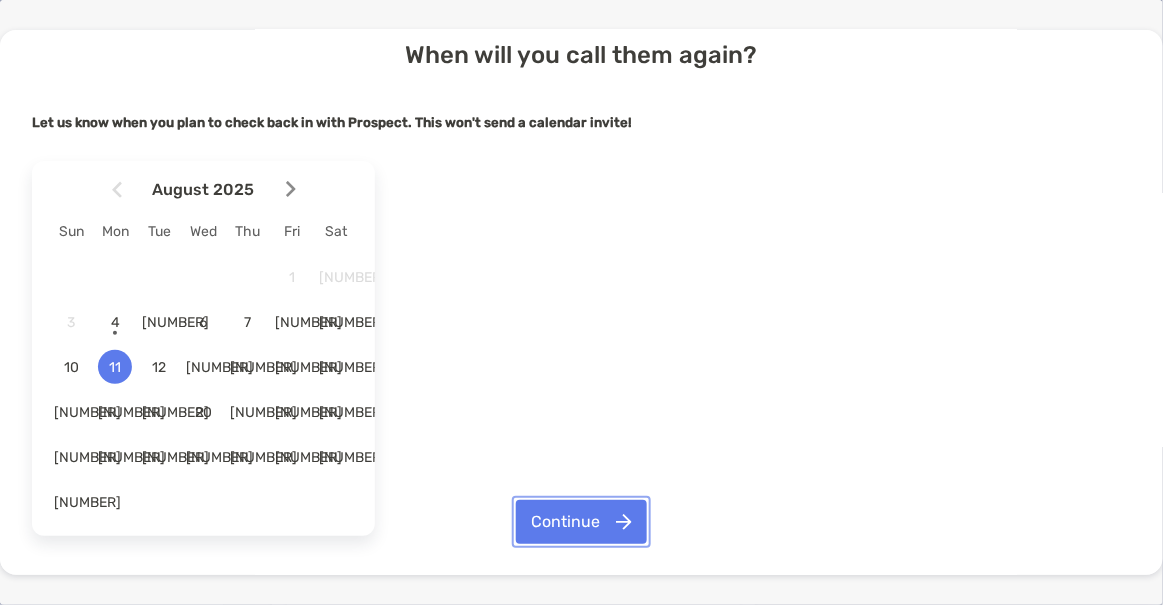 click on "Continue" at bounding box center (581, 522) 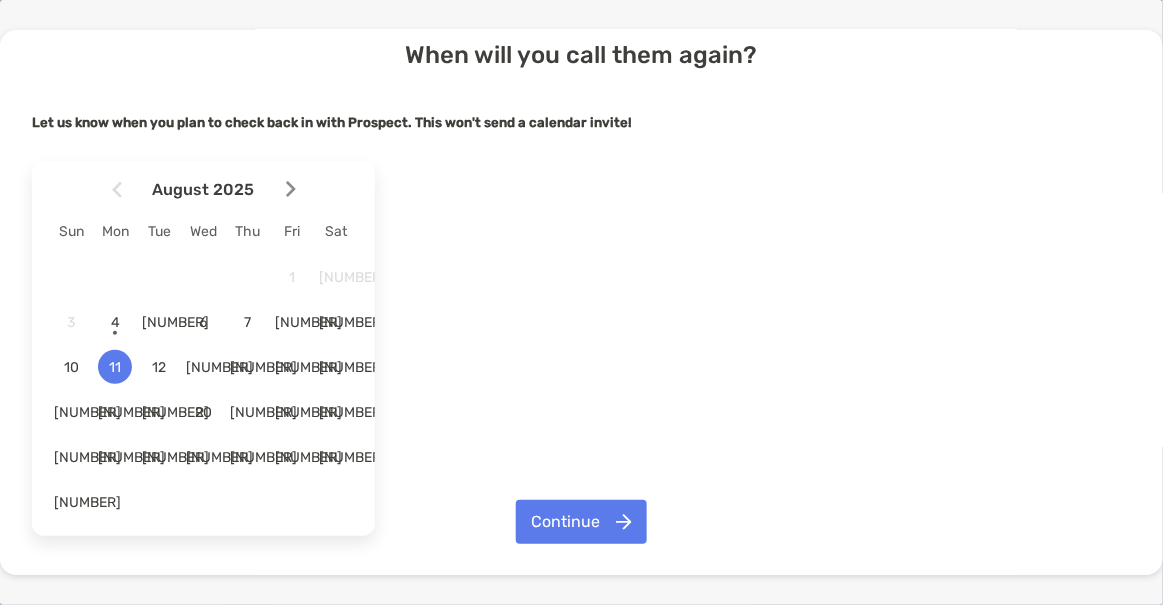 scroll, scrollTop: 0, scrollLeft: 0, axis: both 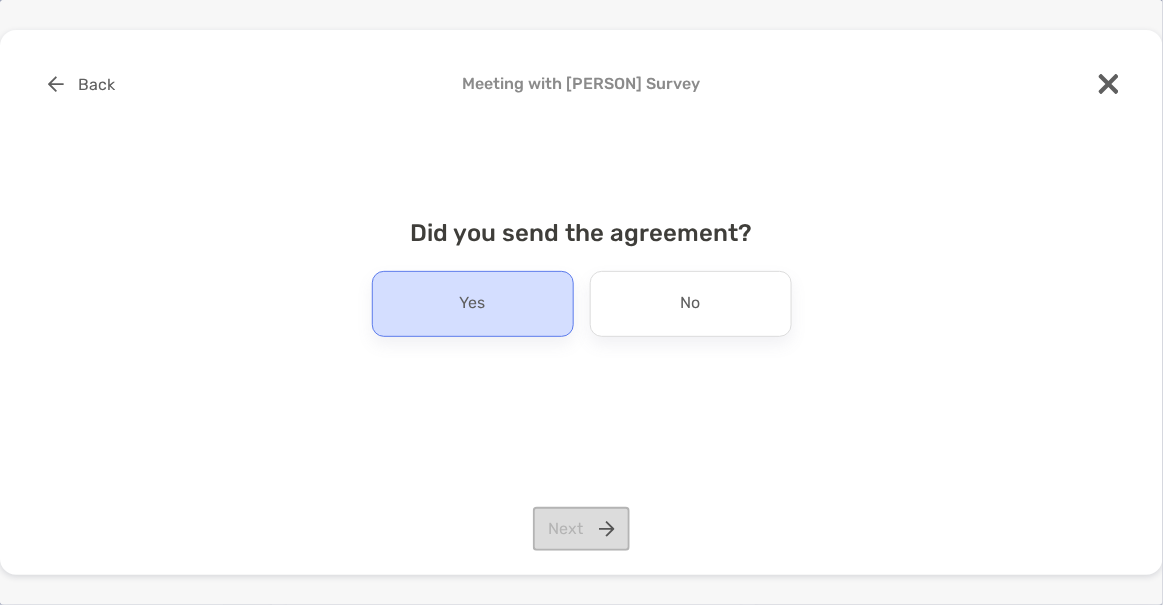 click on "Yes" at bounding box center (473, 304) 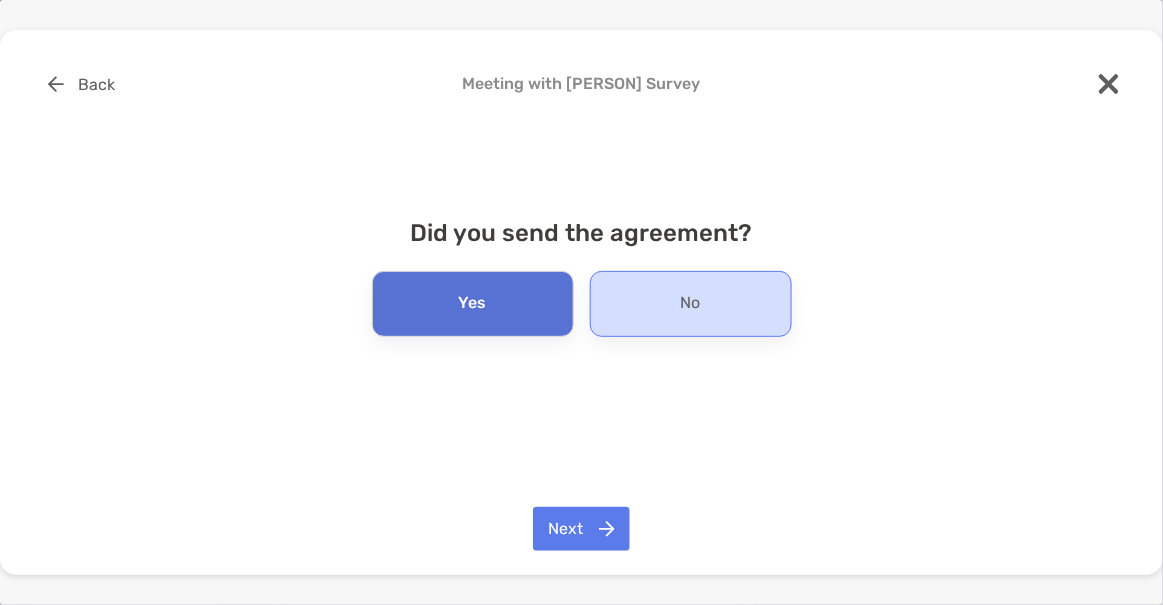 click on "No" at bounding box center [691, 304] 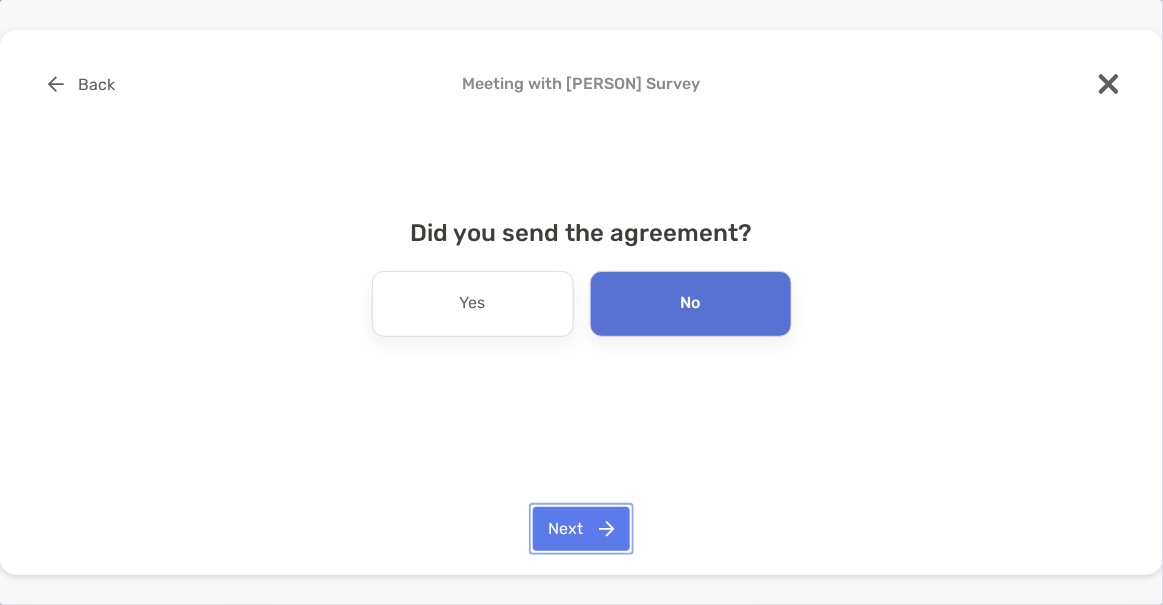 click on "Next" at bounding box center (581, 529) 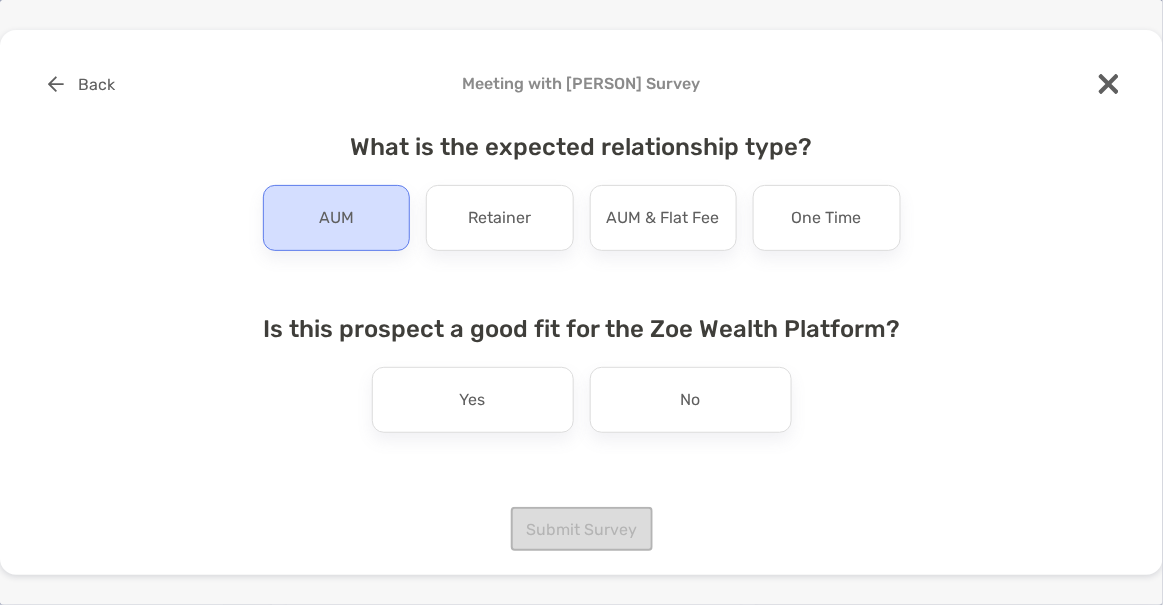 click on "AUM" at bounding box center (337, 218) 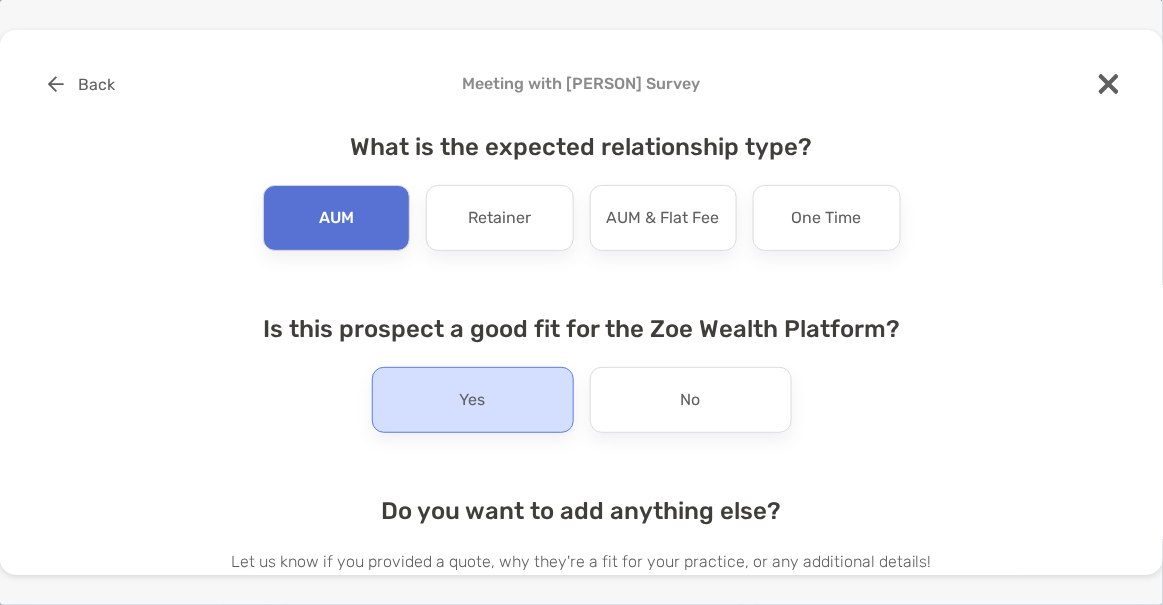 click on "Yes" at bounding box center [473, 400] 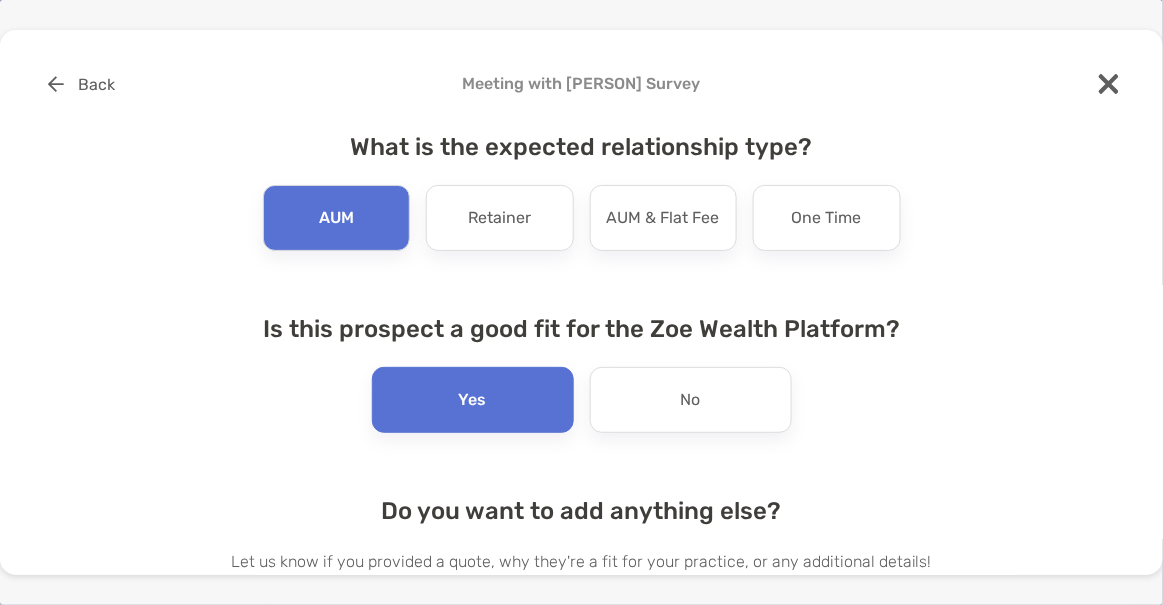 scroll, scrollTop: 186, scrollLeft: 0, axis: vertical 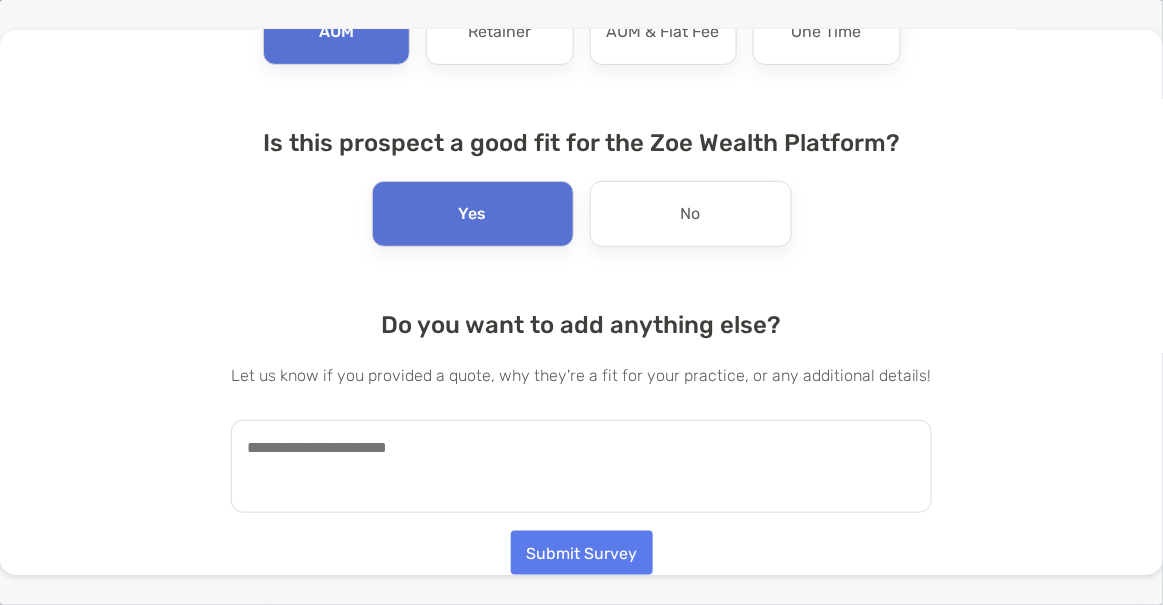 click at bounding box center [581, 466] 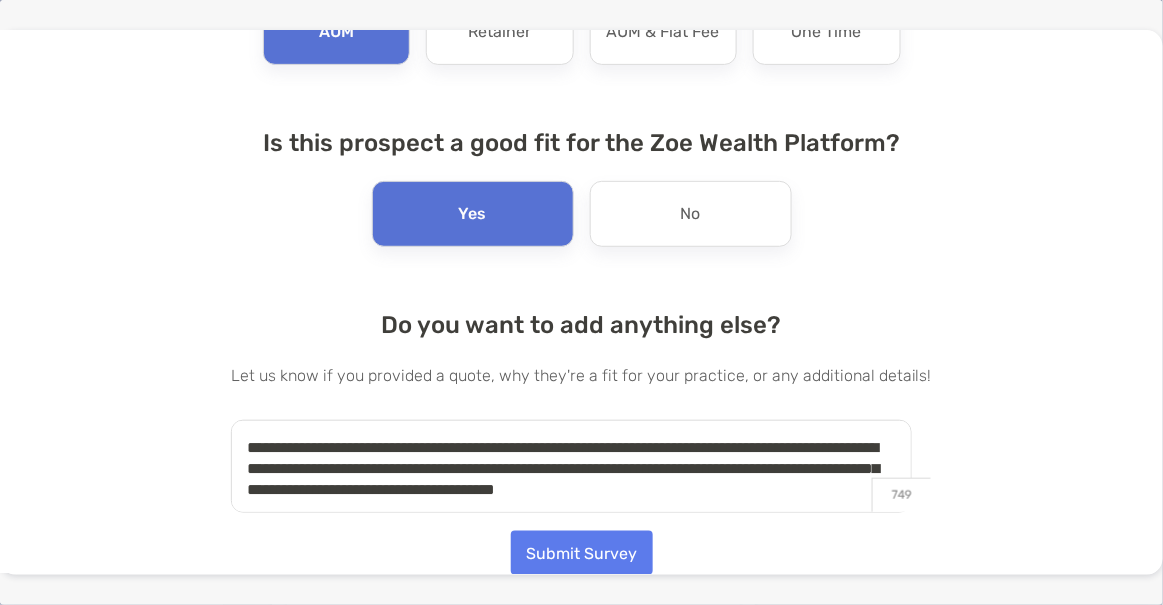 scroll, scrollTop: 11, scrollLeft: 0, axis: vertical 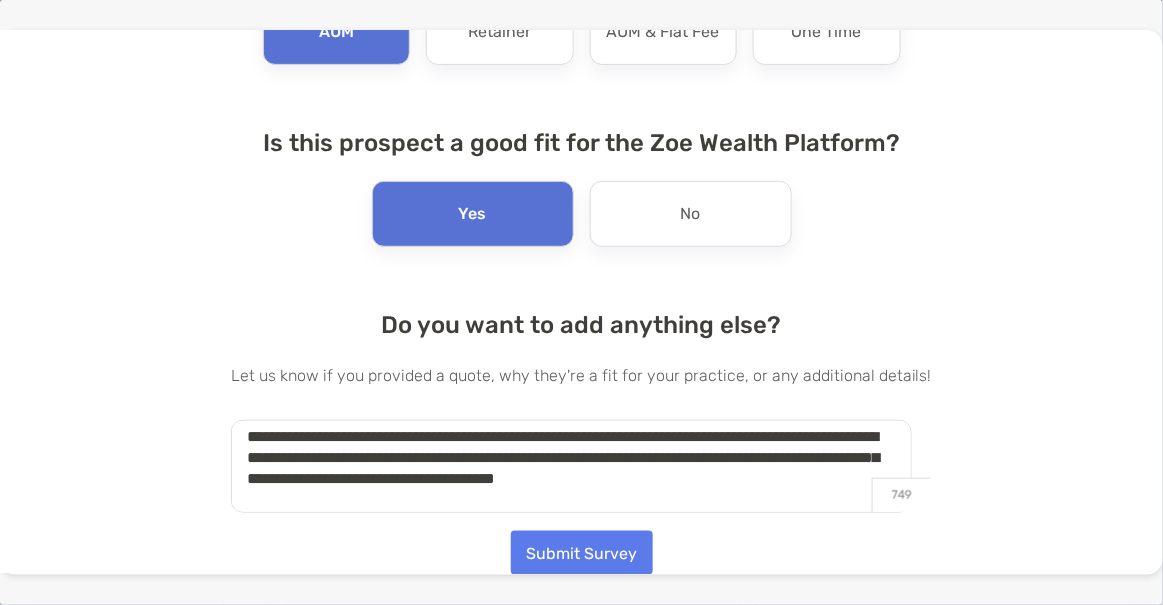 click on "**********" at bounding box center [571, 466] 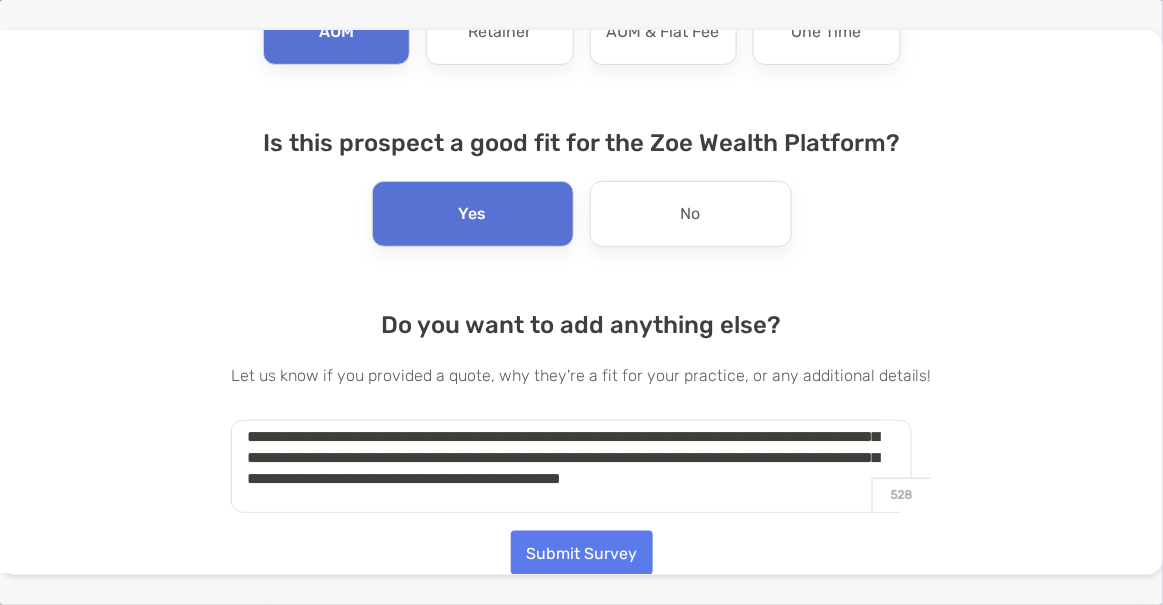 scroll, scrollTop: 73, scrollLeft: 0, axis: vertical 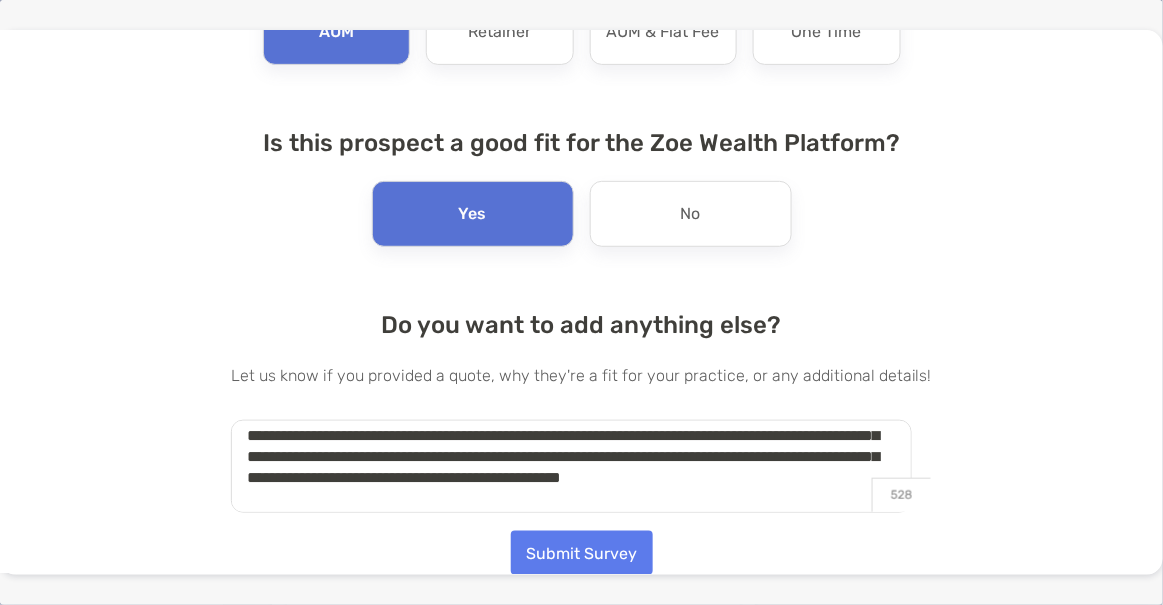 type on "**********" 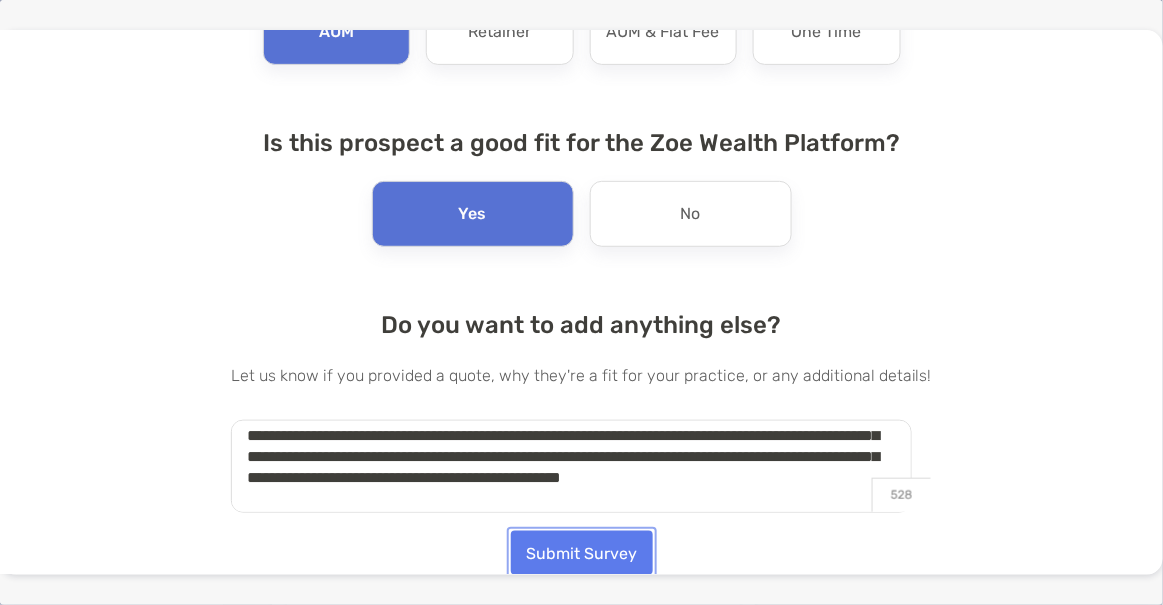 click on "Submit Survey" at bounding box center [582, 553] 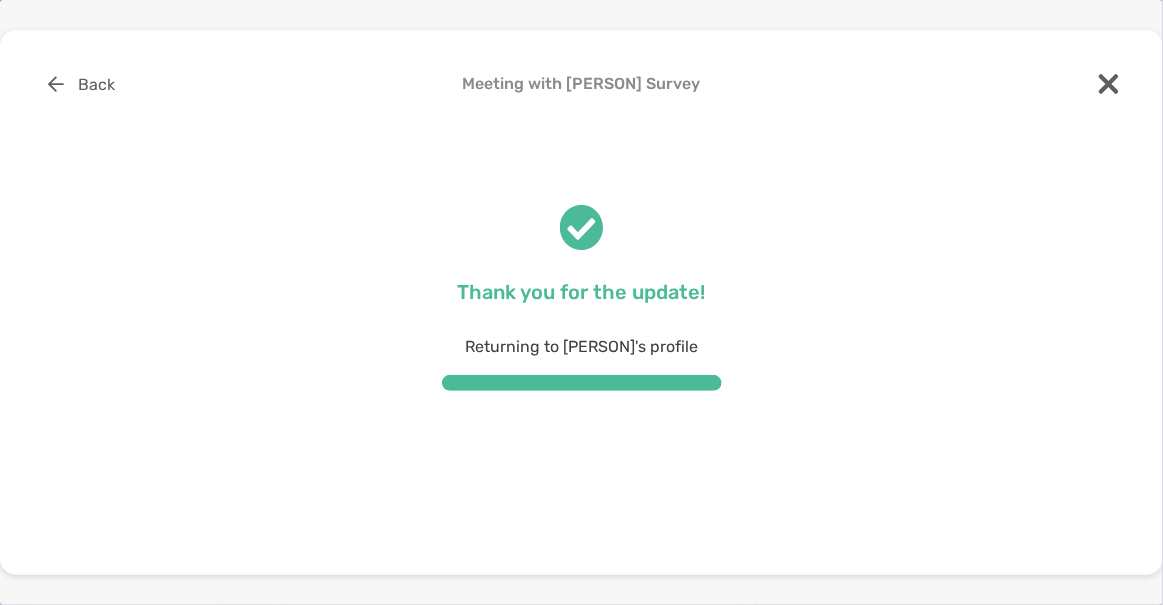 scroll, scrollTop: 0, scrollLeft: 0, axis: both 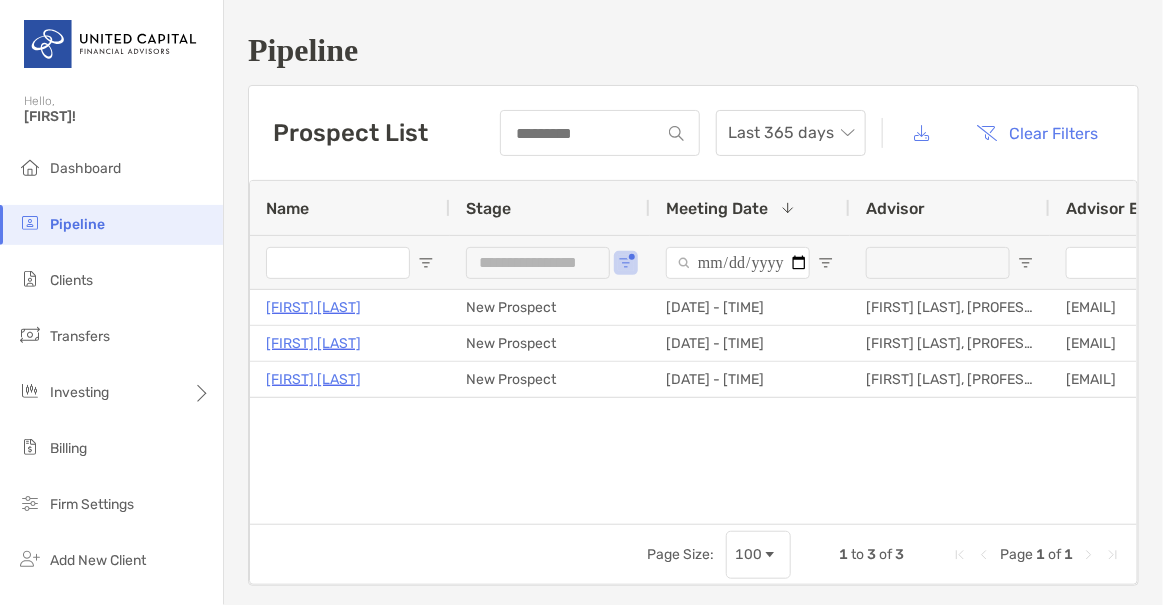 click on "**********" at bounding box center (693, 309) 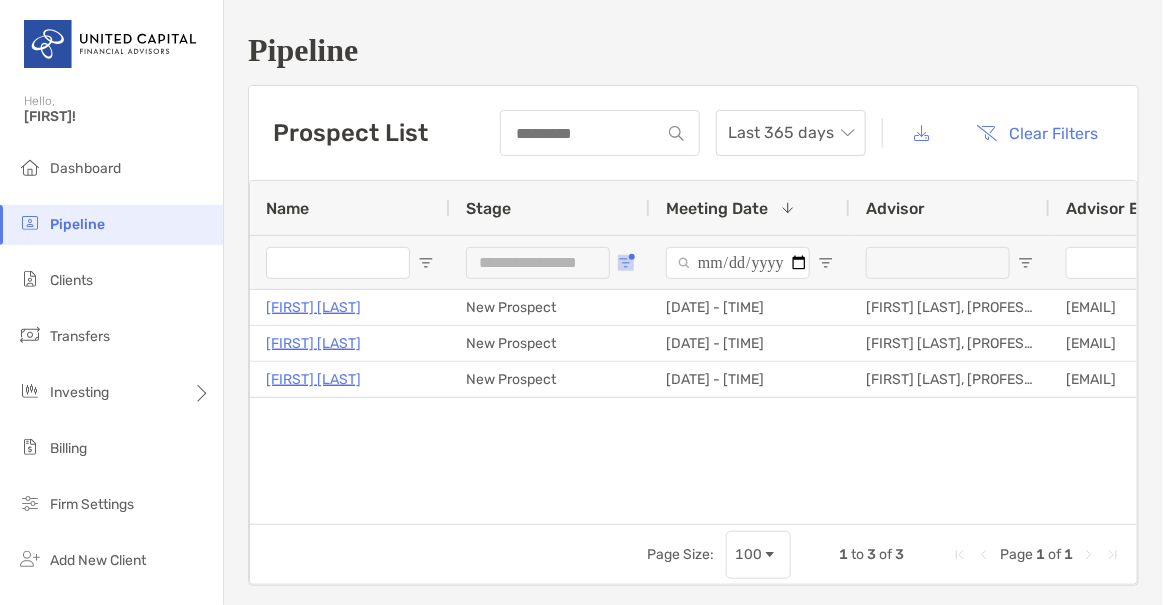click at bounding box center [626, 263] 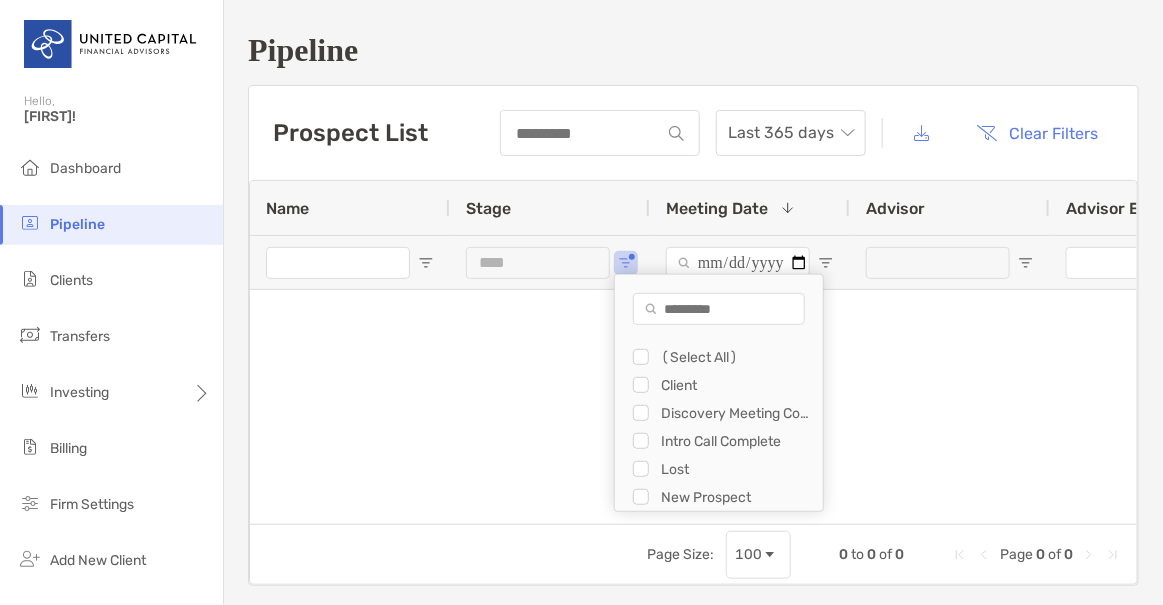 click on "Discovery Meeting Complete" at bounding box center [728, 413] 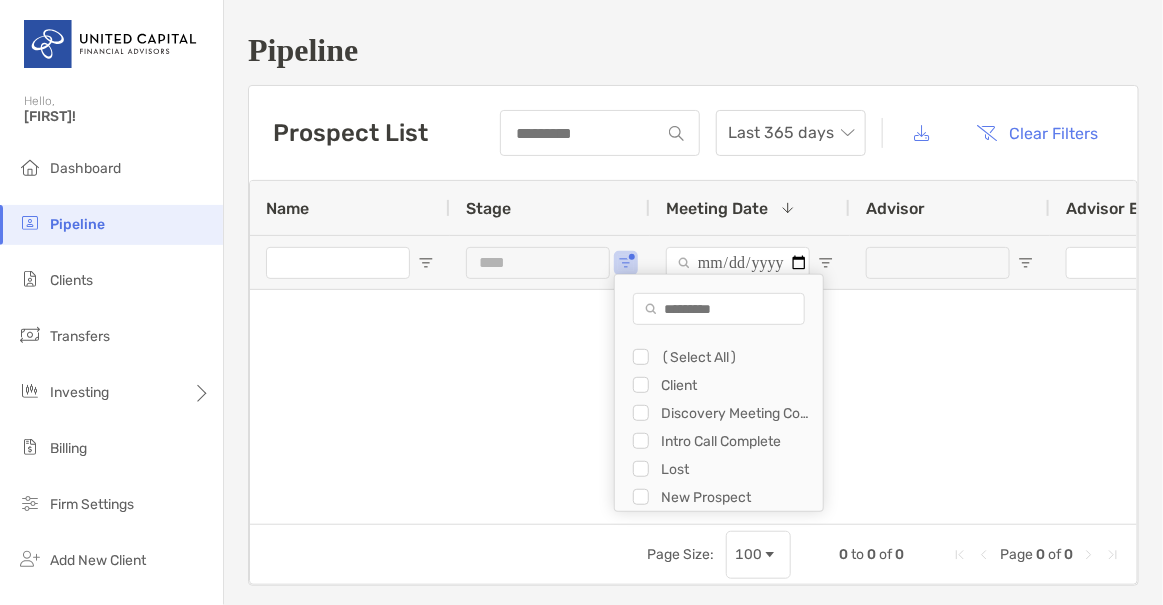 click on "Intro Call Complete" at bounding box center [728, 441] 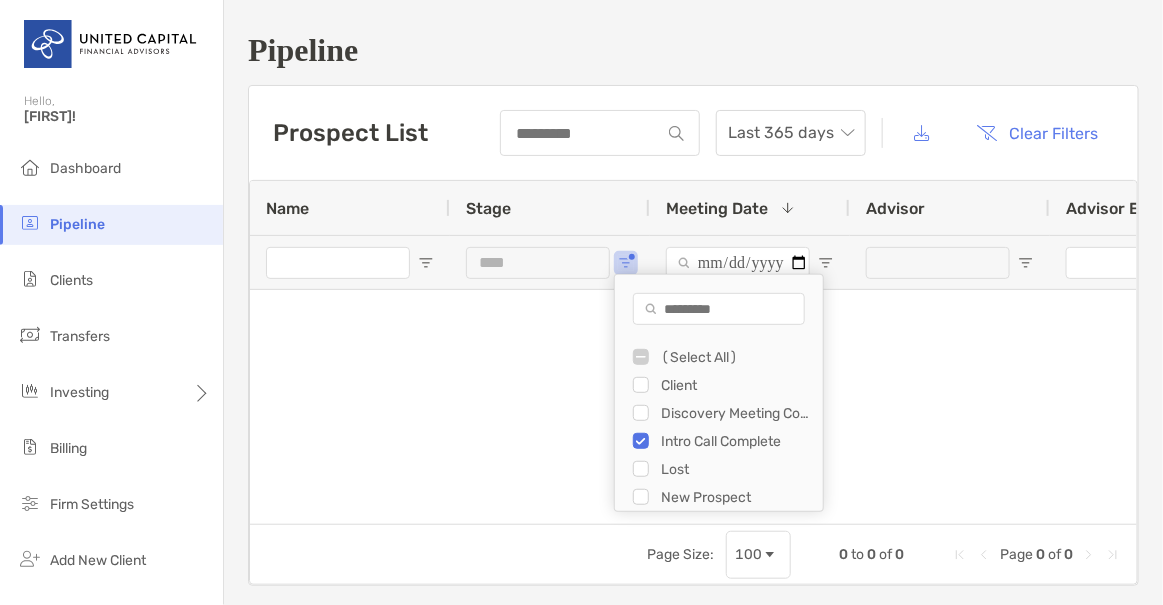 type on "**********" 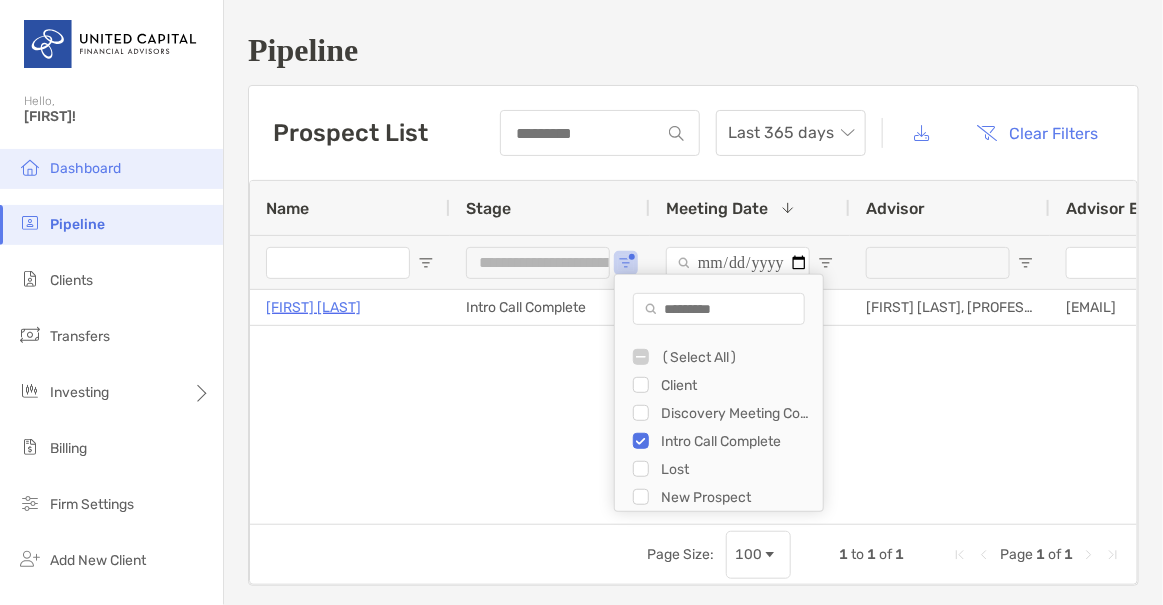 click on "Dashboard" at bounding box center [85, 168] 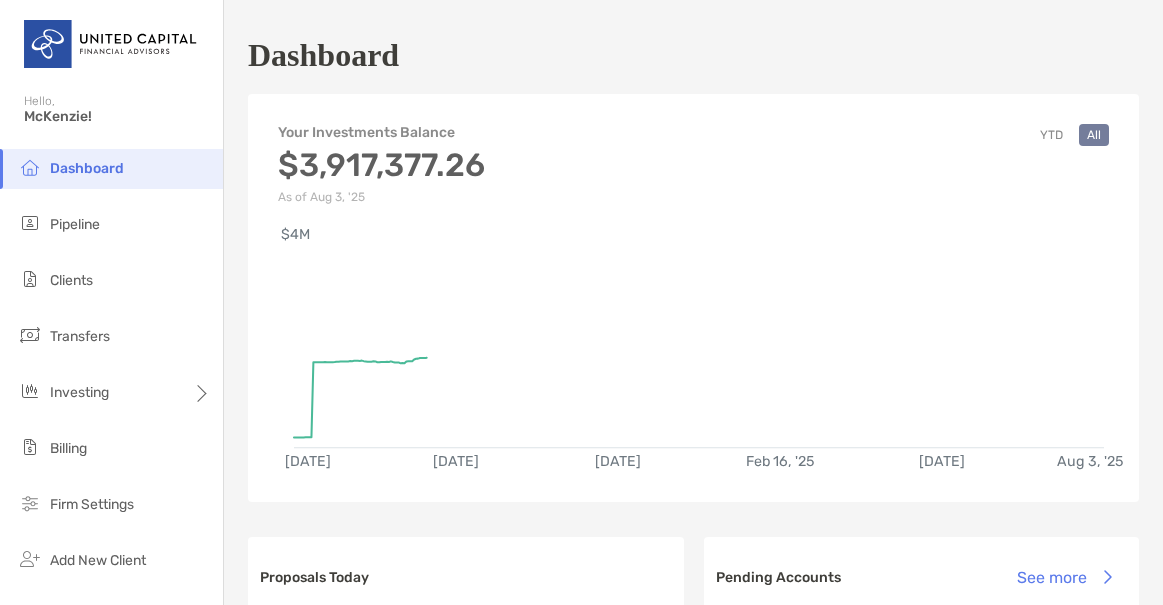 scroll, scrollTop: 0, scrollLeft: 0, axis: both 